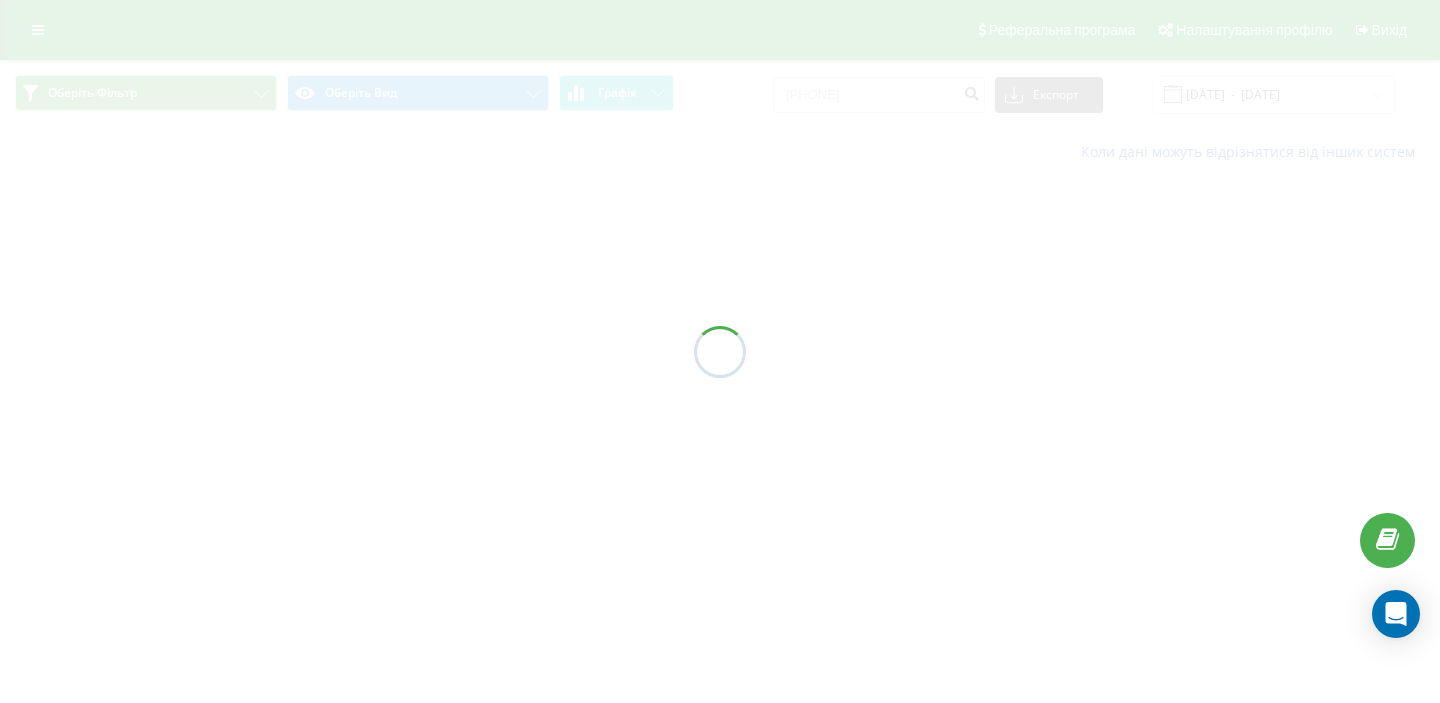 scroll, scrollTop: 0, scrollLeft: 0, axis: both 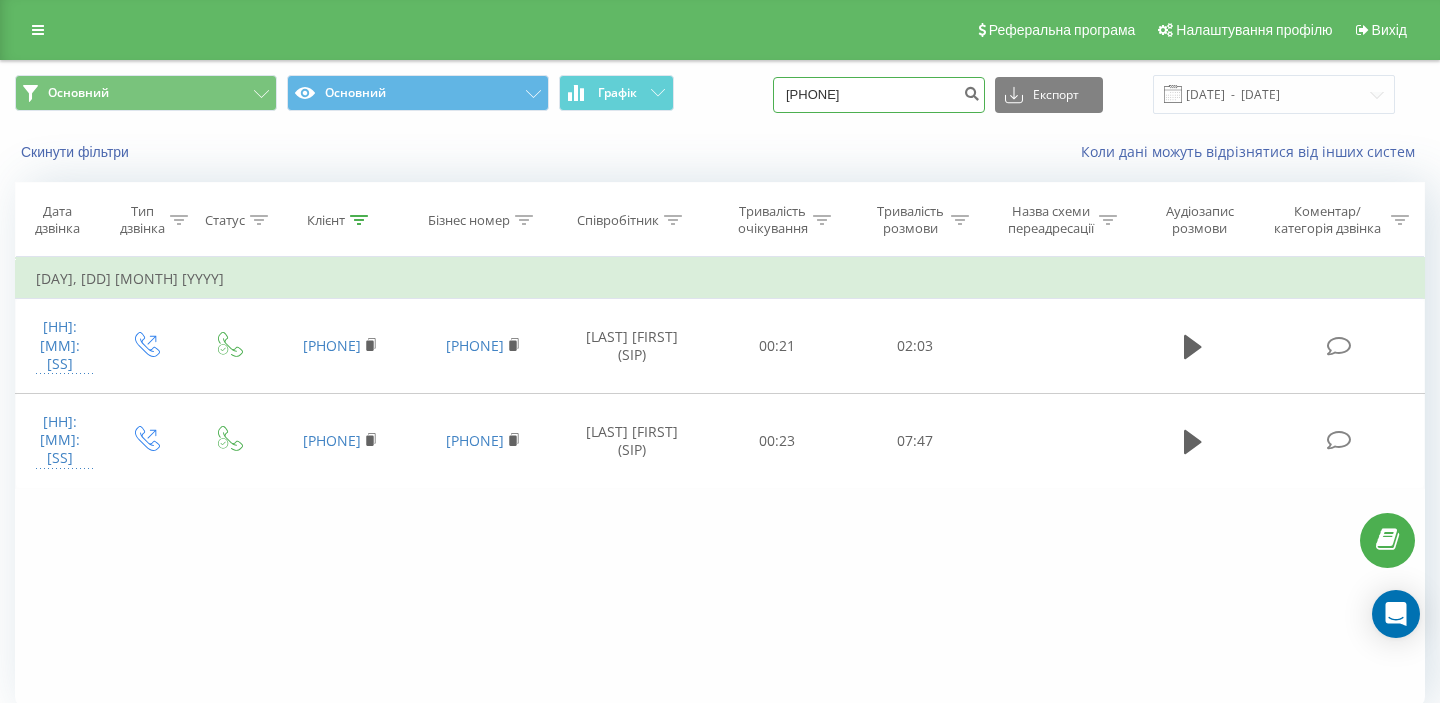 click on "[PHONE]" at bounding box center [879, 95] 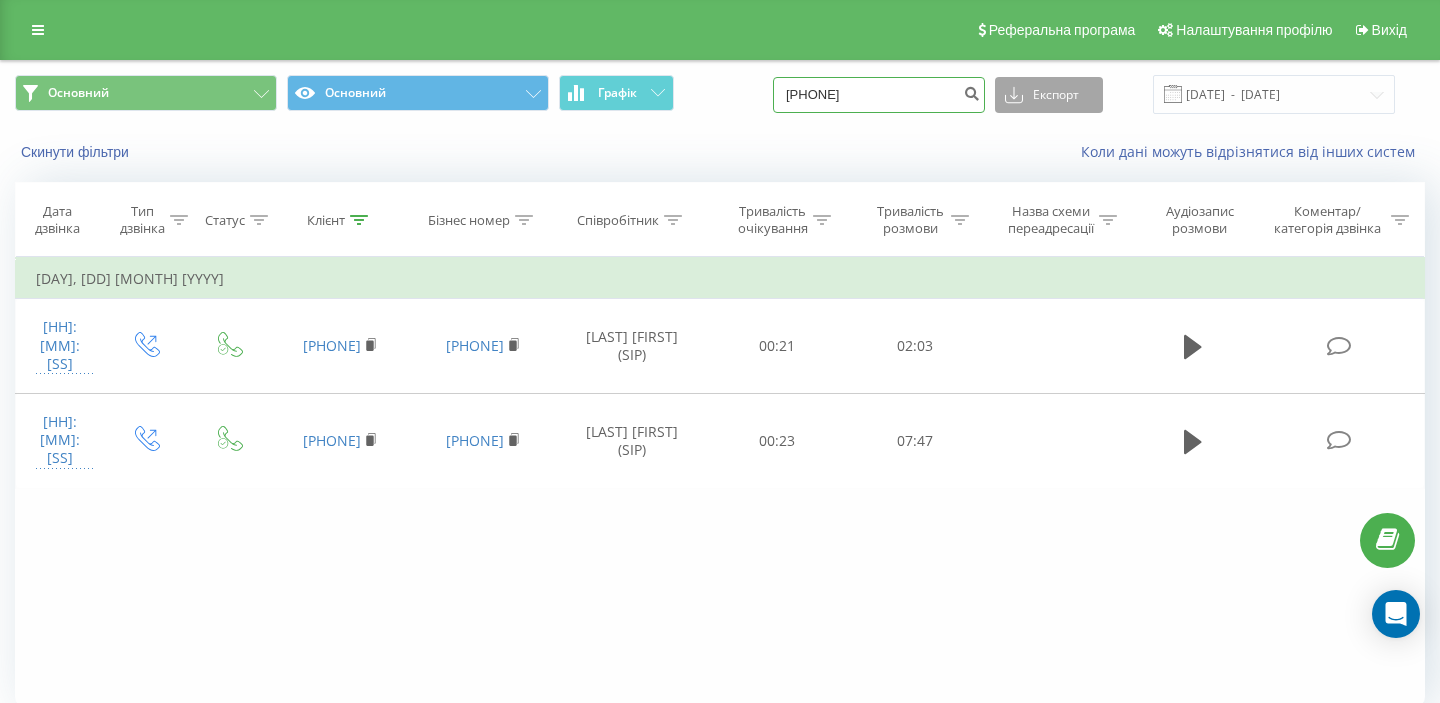 type on "[PHONE]" 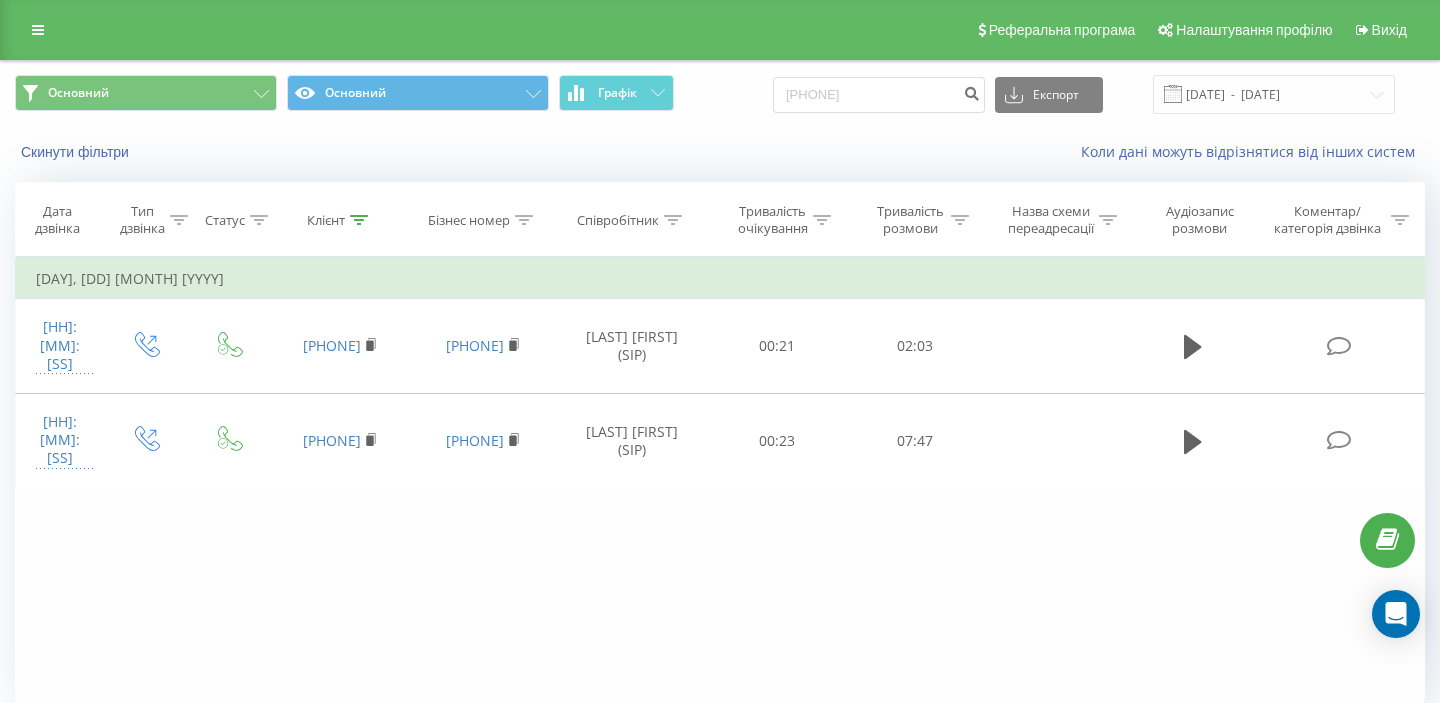 drag, startPoint x: 1074, startPoint y: 99, endPoint x: 931, endPoint y: 161, distance: 155.86212 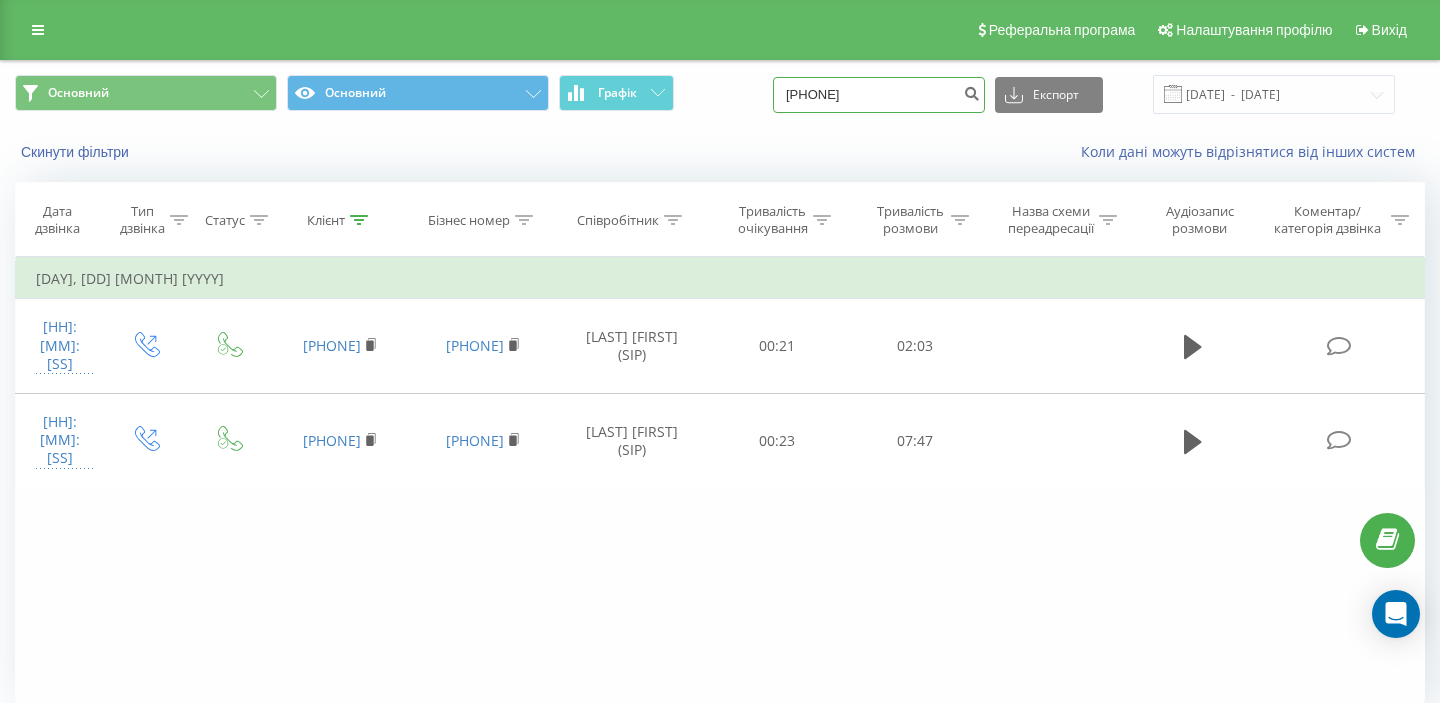 click on "[PHONE]" at bounding box center [879, 95] 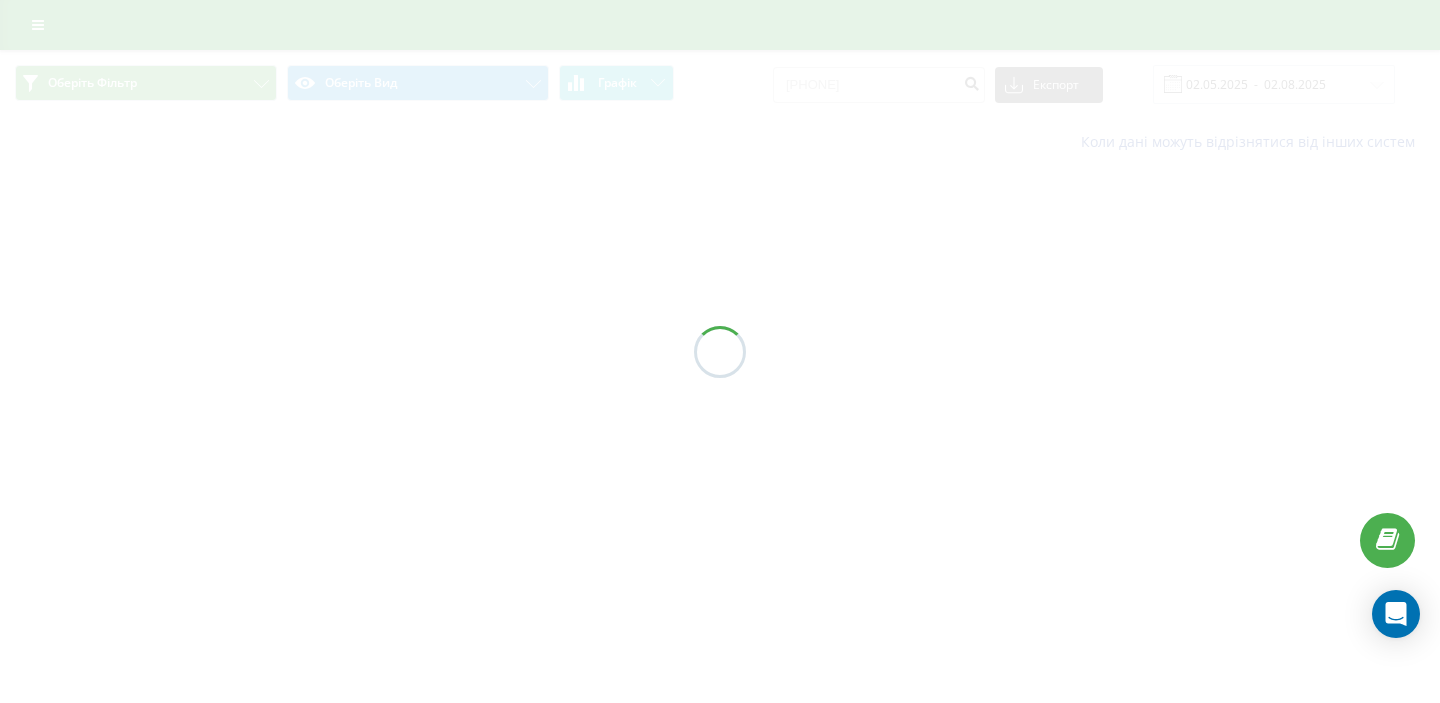 scroll, scrollTop: 0, scrollLeft: 0, axis: both 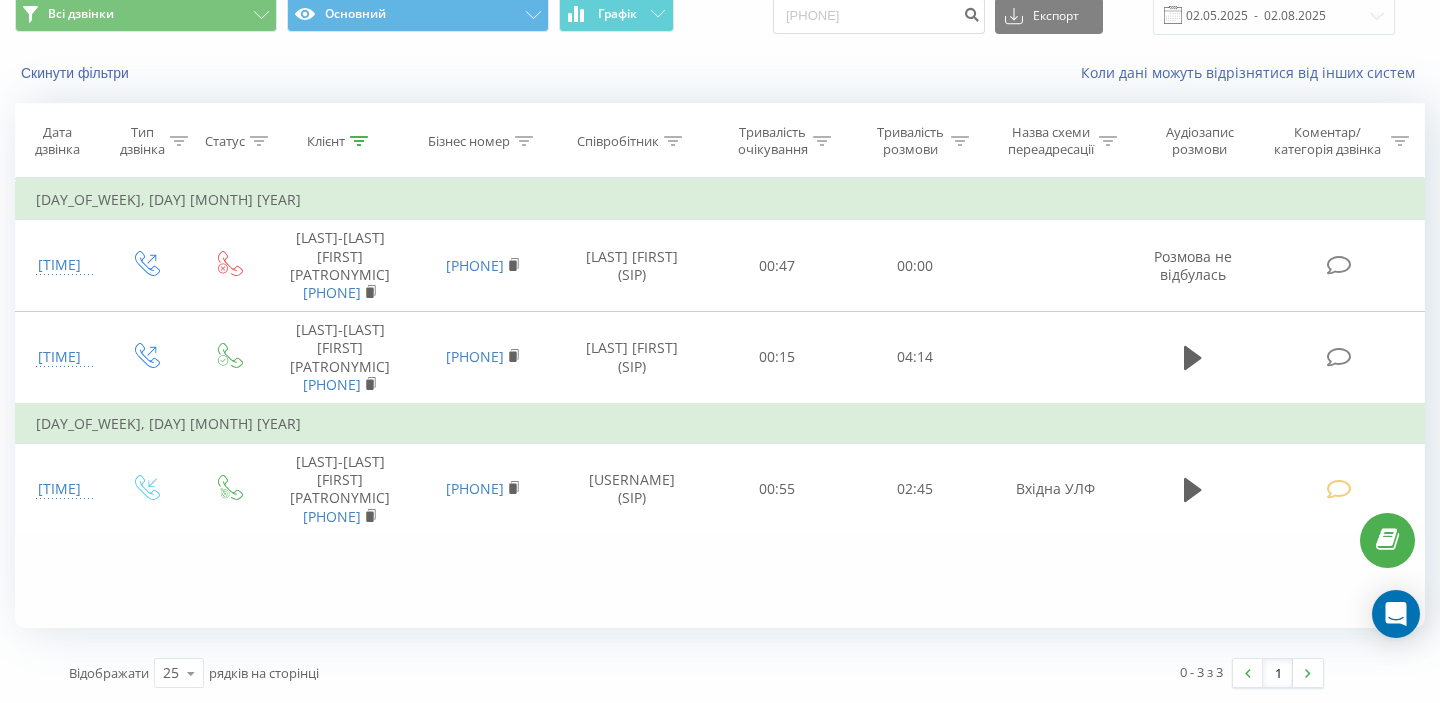 click on "[DAY], [DAY_NUMBER] [MONTH] [YEAR]" at bounding box center [720, 424] 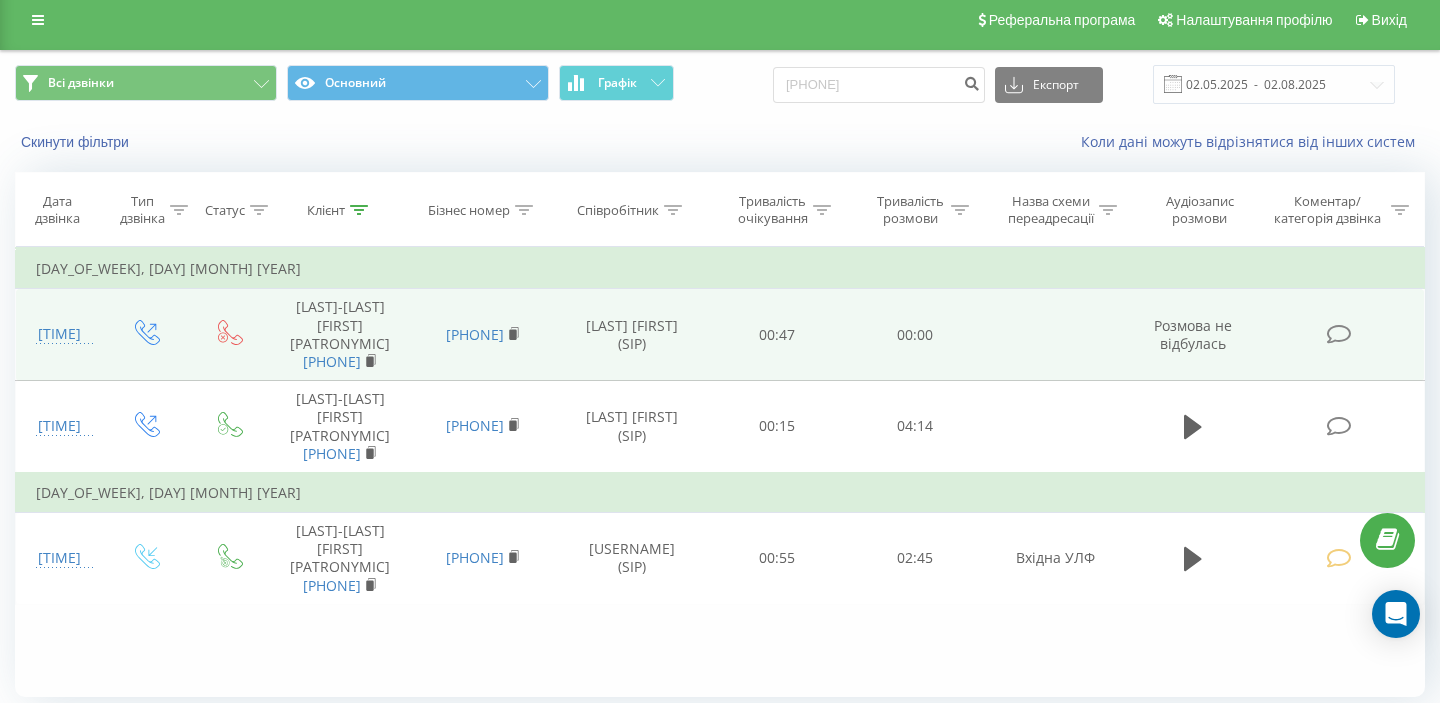 scroll, scrollTop: 11, scrollLeft: 0, axis: vertical 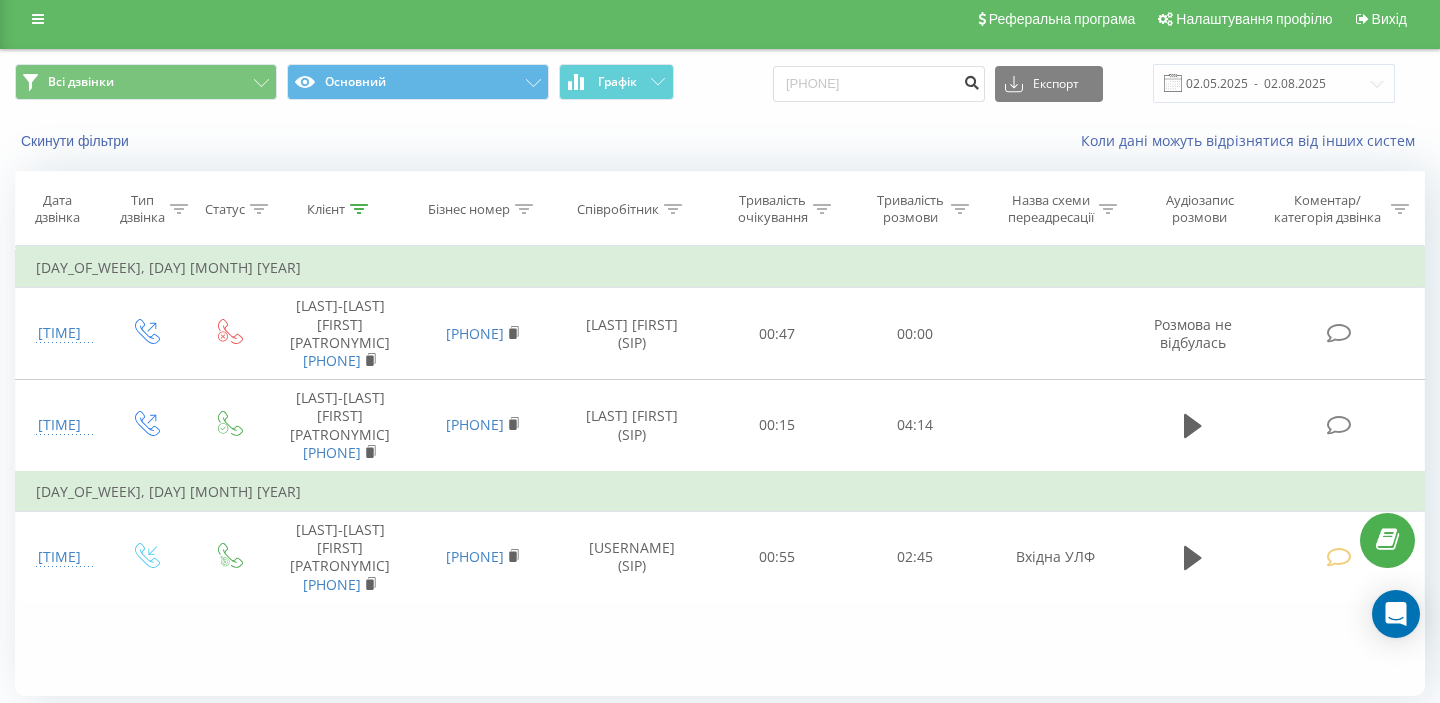 click at bounding box center [971, 80] 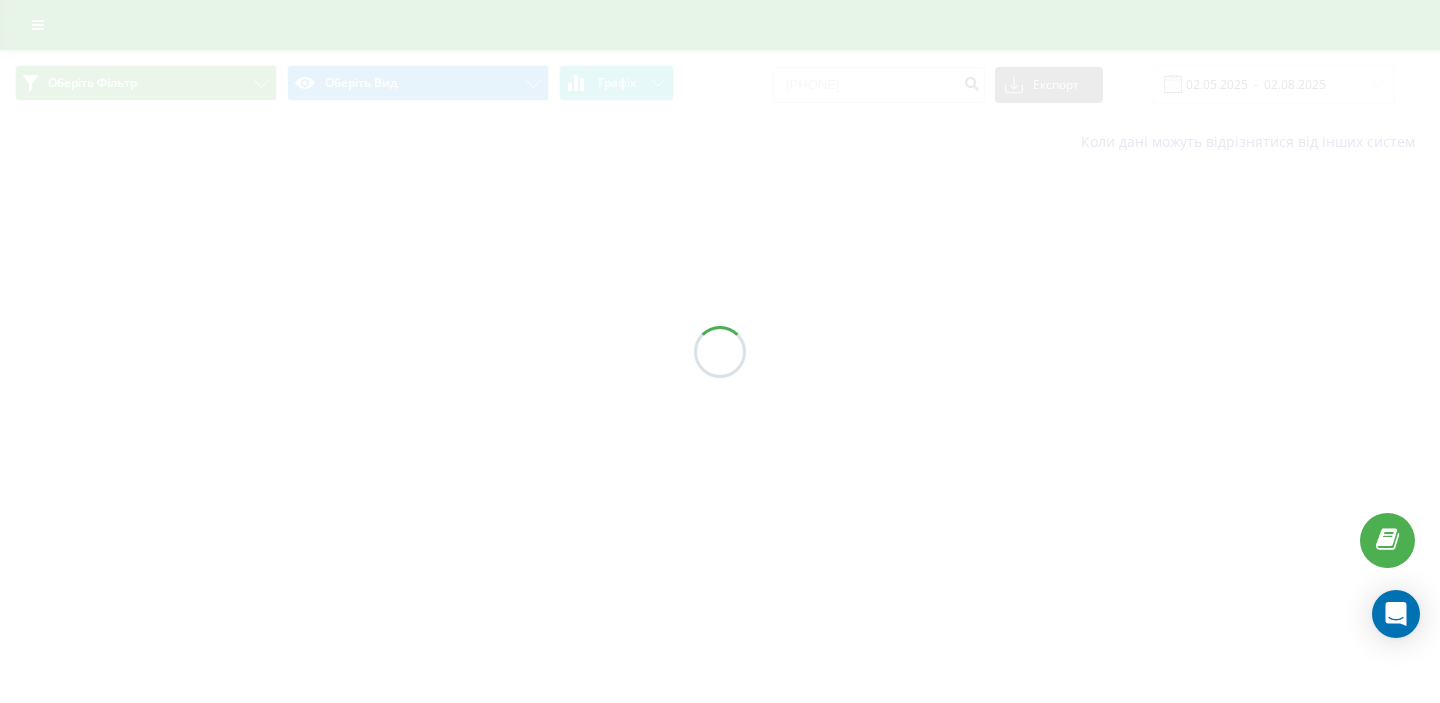 scroll, scrollTop: 0, scrollLeft: 0, axis: both 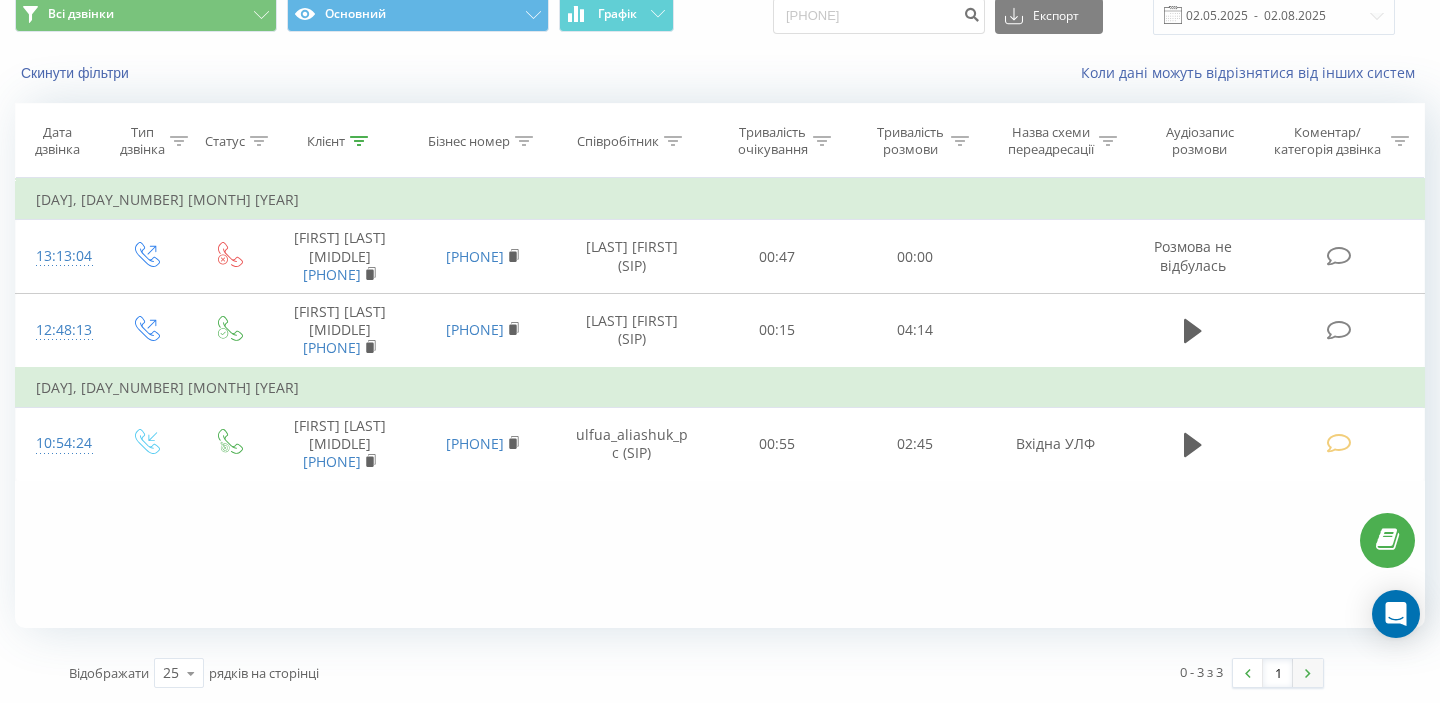 click at bounding box center (1308, 673) 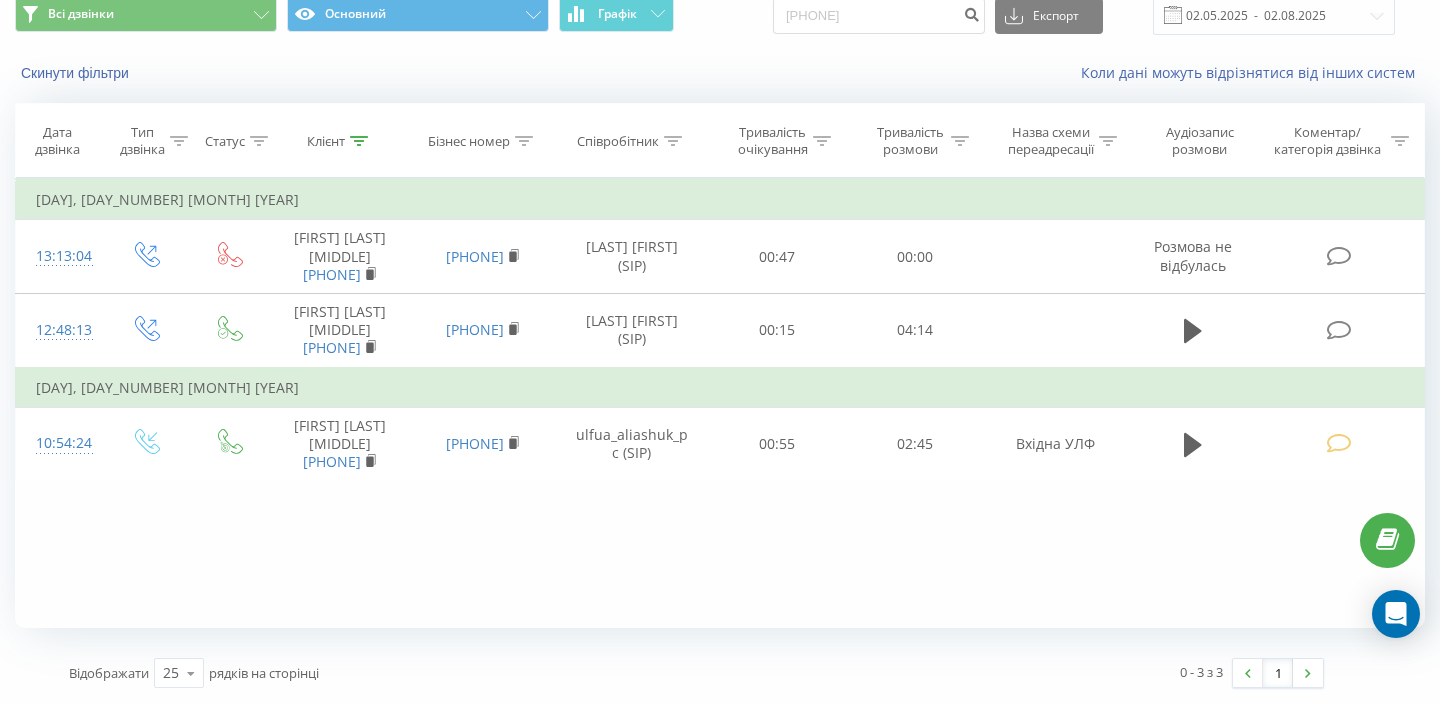 scroll, scrollTop: 0, scrollLeft: 0, axis: both 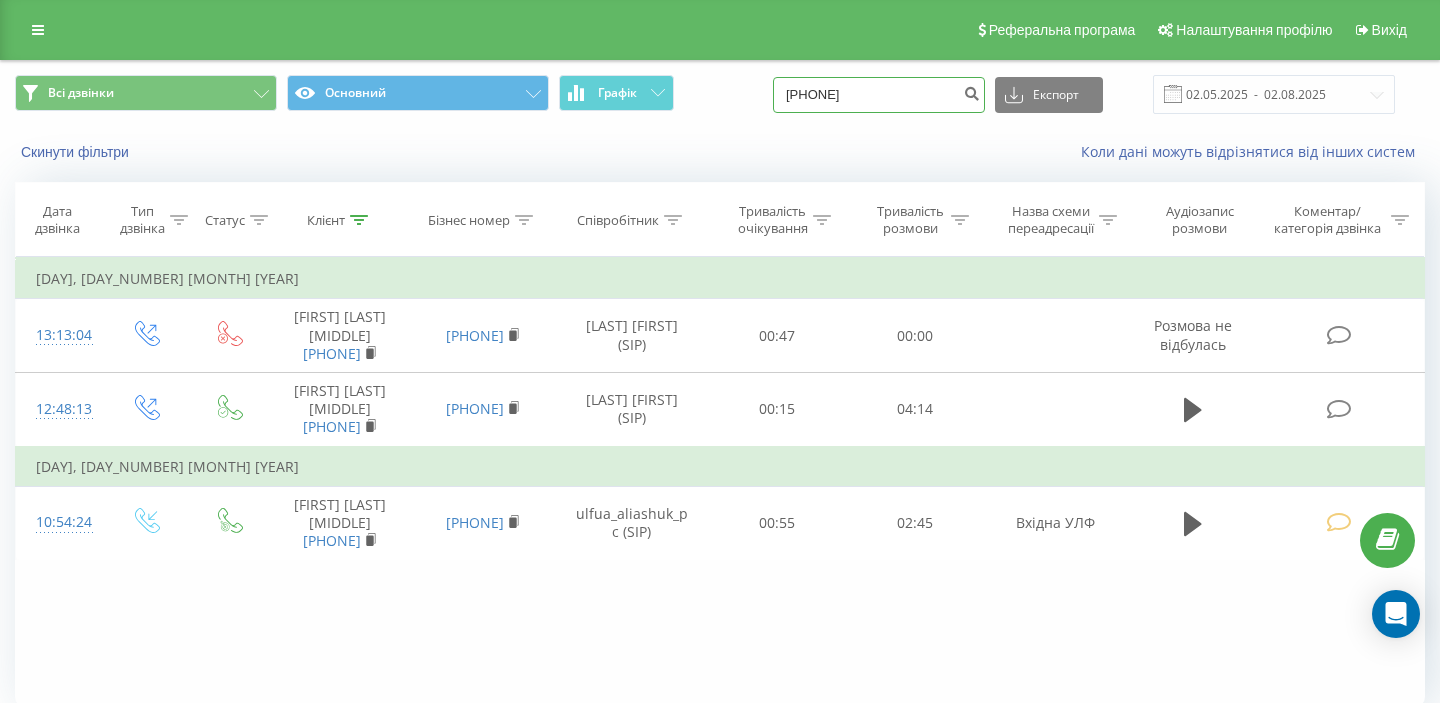 drag, startPoint x: 920, startPoint y: 89, endPoint x: 762, endPoint y: 90, distance: 158.00316 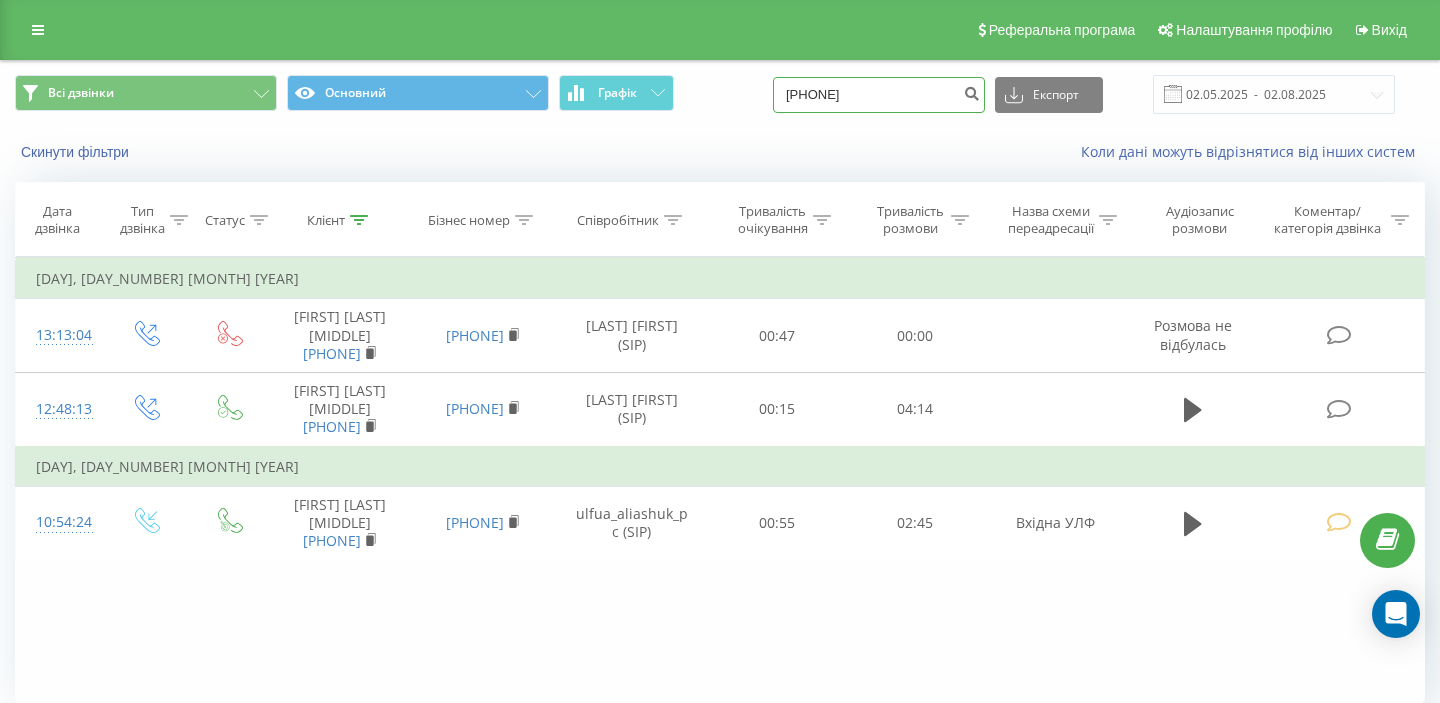 click on "+380 99 551 36 26" at bounding box center (879, 95) 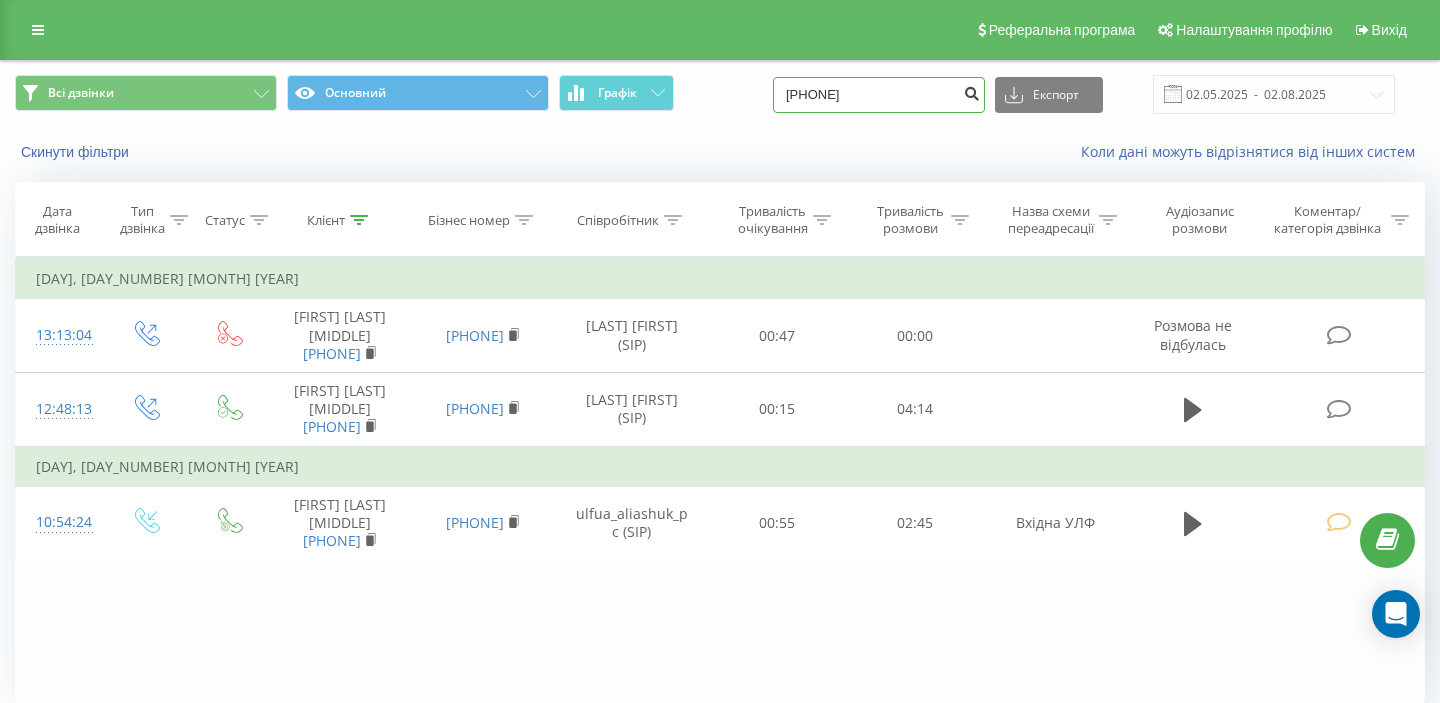 type on "0995513626" 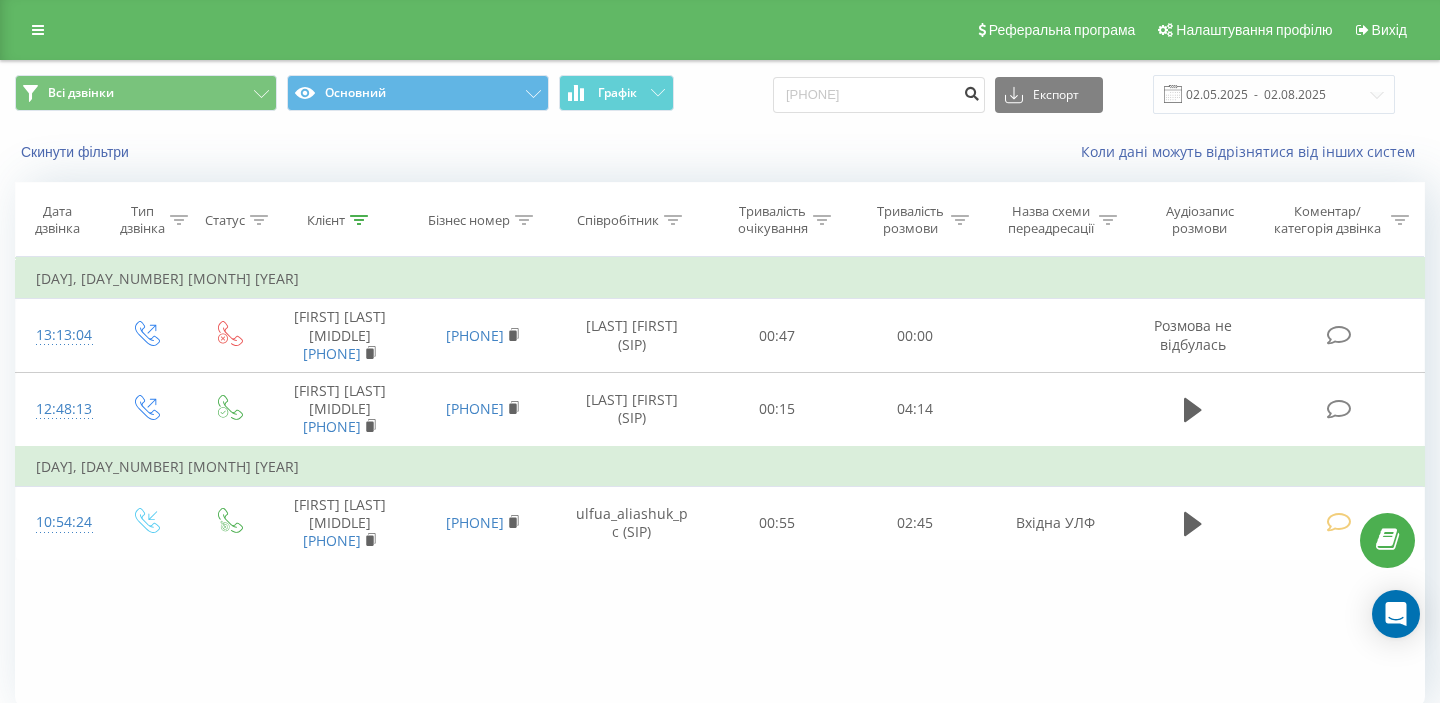 click at bounding box center (971, 91) 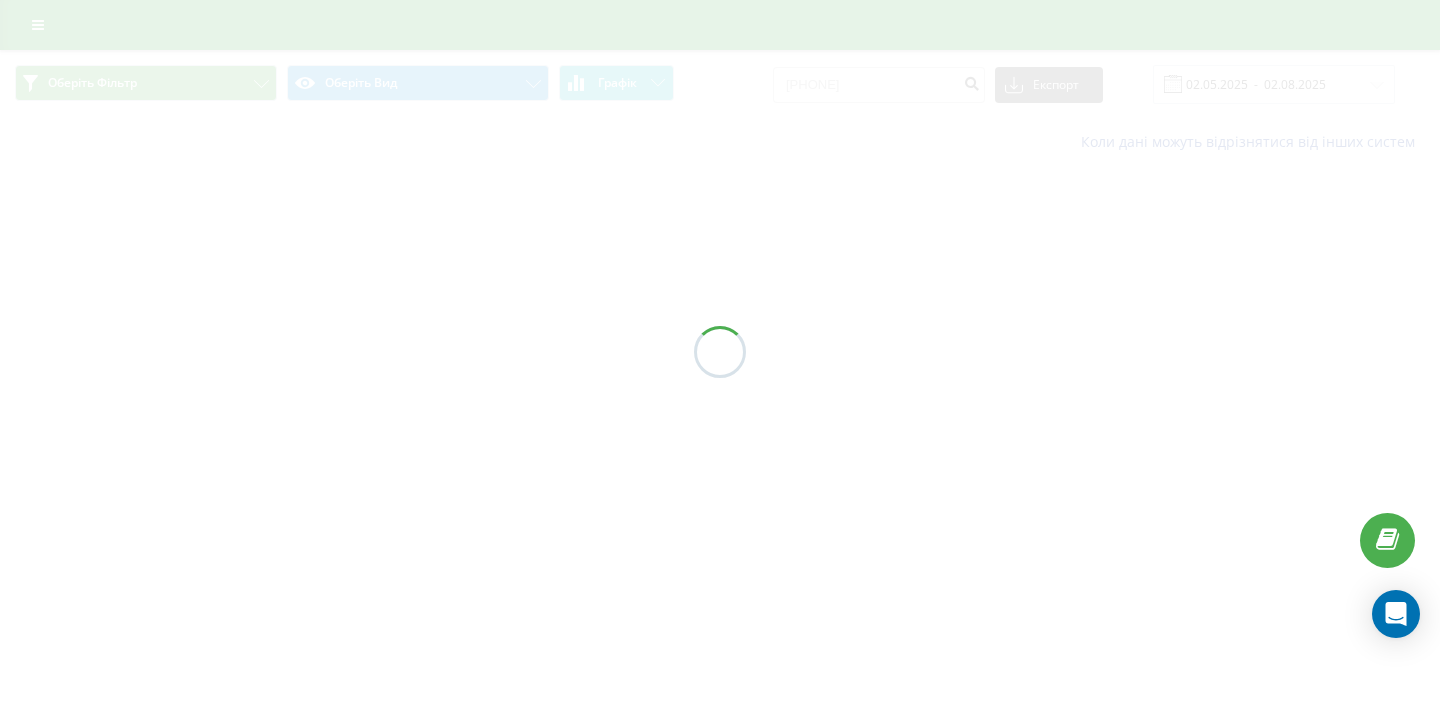 scroll, scrollTop: 0, scrollLeft: 0, axis: both 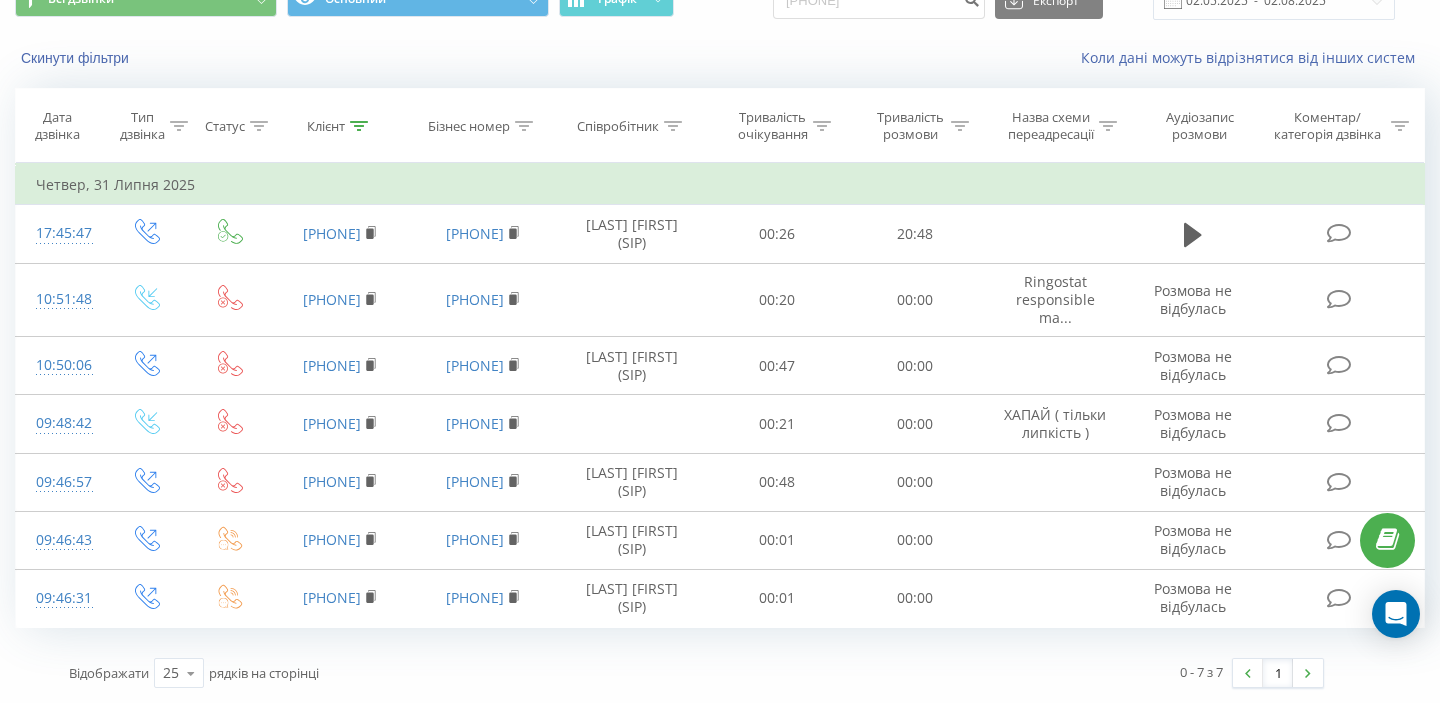 click on "Всі дзвінки Основний Графік 0995513626 Експорт .csv .xls .xlsx 02.05.2025  -  02.08.2025 Скинути фільтри Коли дані можуть відрізнятися вiд інших систем Дата дзвінка Тип дзвінка Статус Клієнт Бізнес номер Співробітник Тривалість очікування Тривалість розмови Назва схеми переадресації Аудіозапис розмови Коментар/категорія дзвінка Фільтрувати за умовою Дорівнює Введіть значення Скасувати OK Фільтрувати за умовою Дорівнює Введіть значення Скасувати OK Фільтрувати за умовою Містить Скасувати OK Фільтрувати за умовою Містить Скасувати OK Фільтрувати за умовою Містить OK OK OK OK OK" at bounding box center (720, 334) 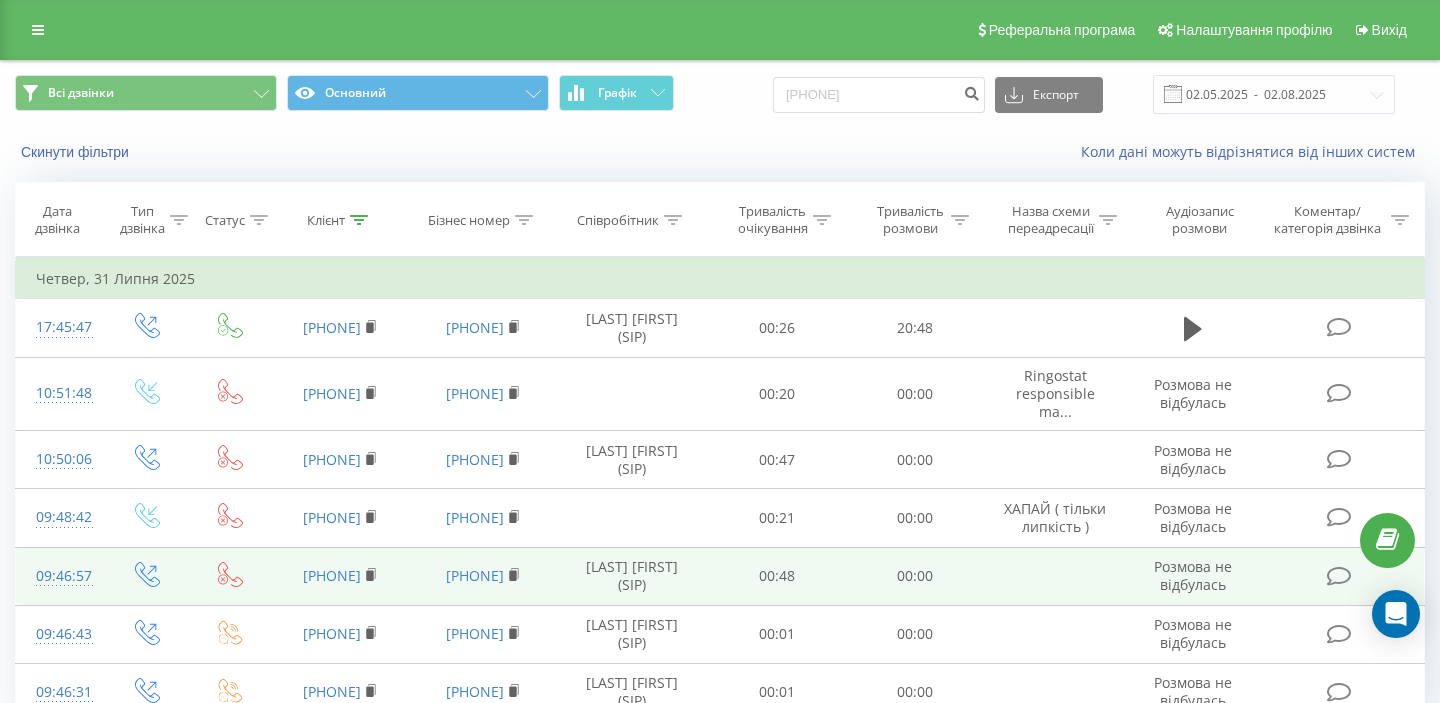 scroll, scrollTop: 94, scrollLeft: 0, axis: vertical 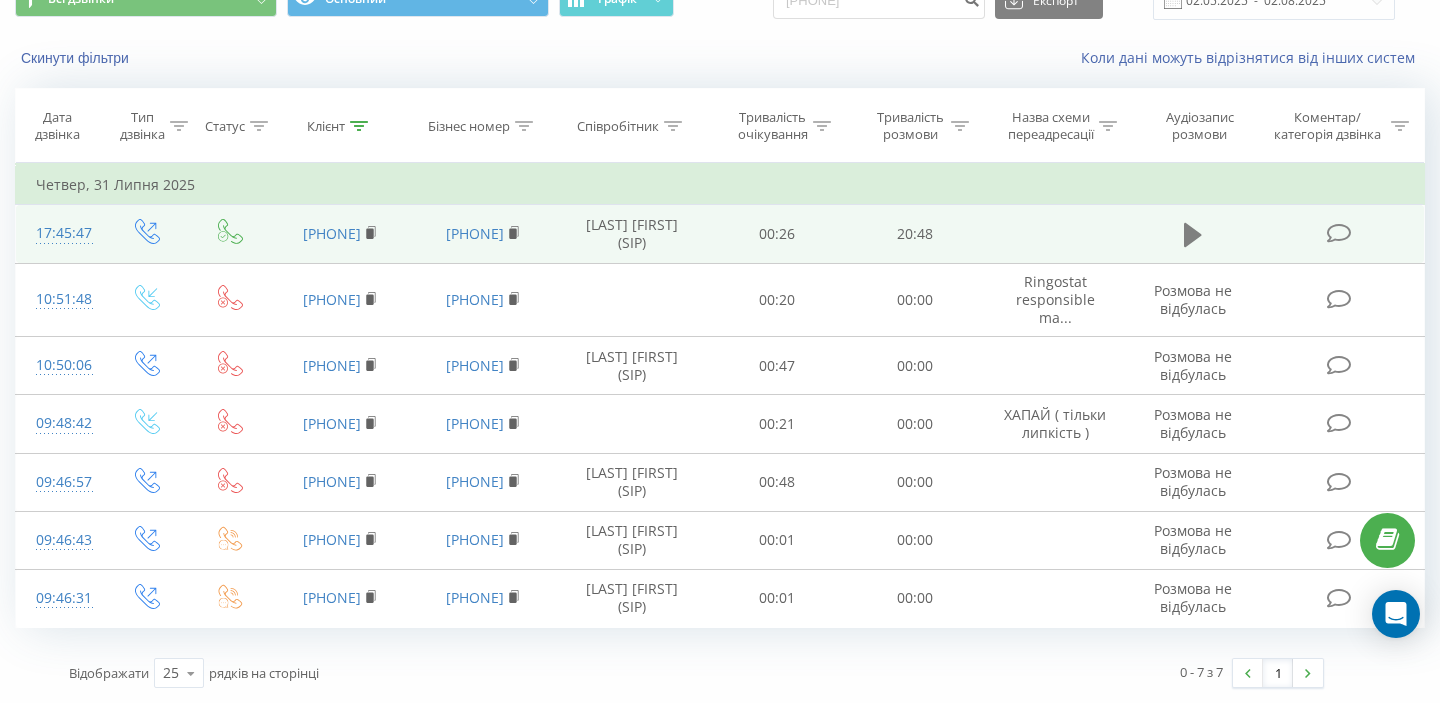 click 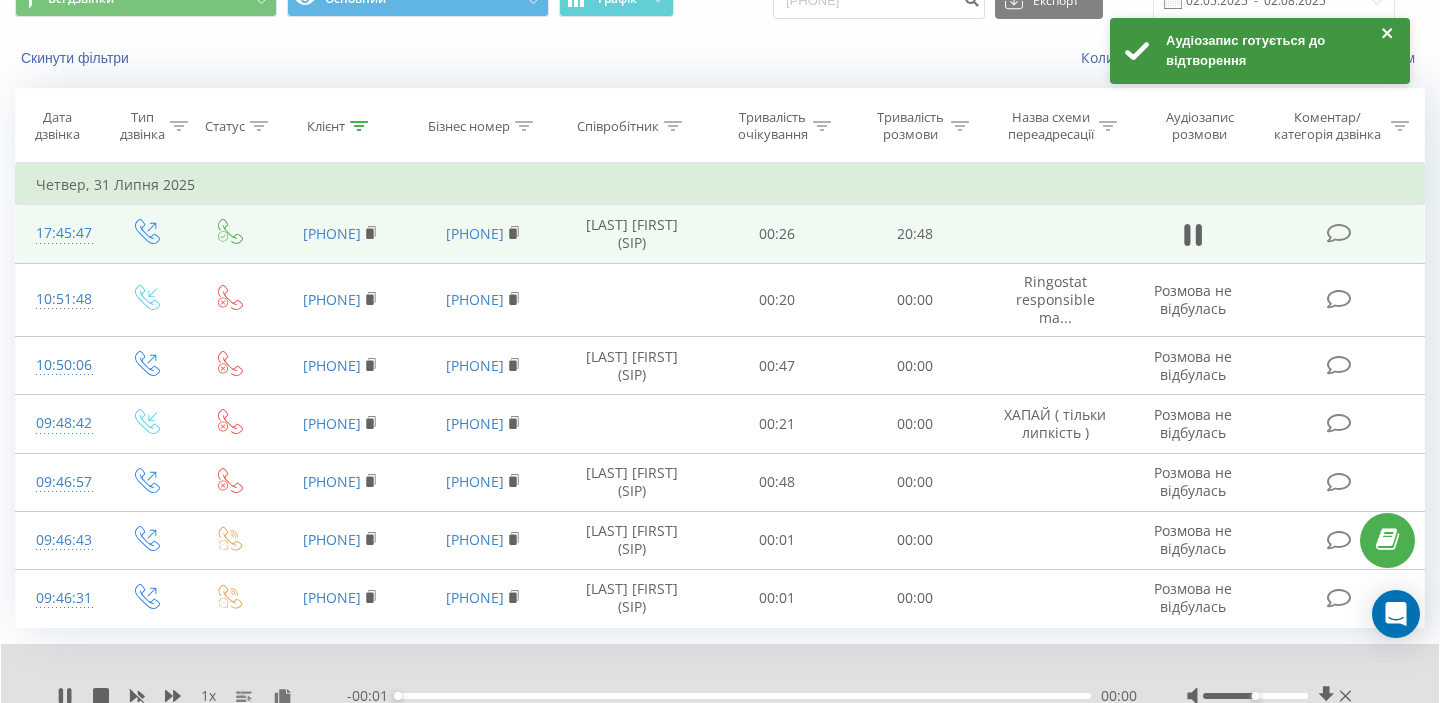 click 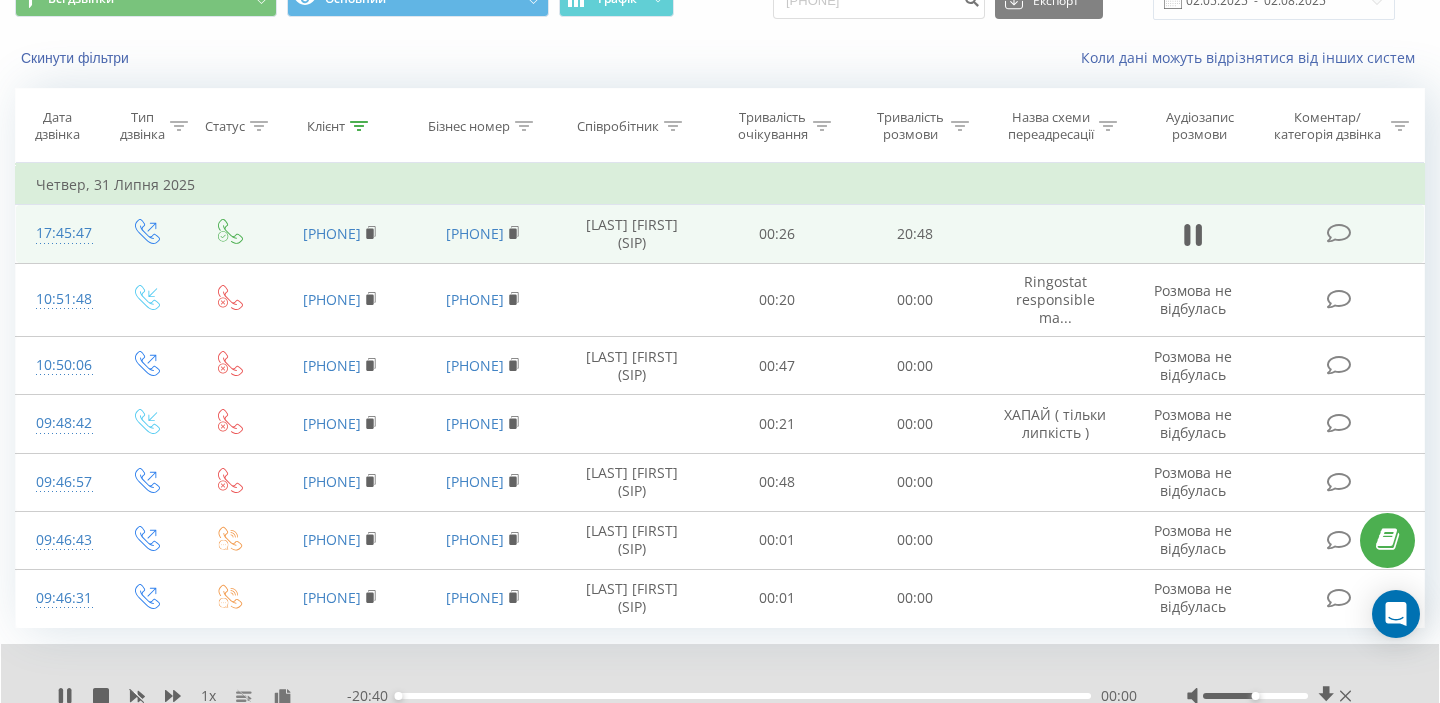 scroll, scrollTop: 171, scrollLeft: 0, axis: vertical 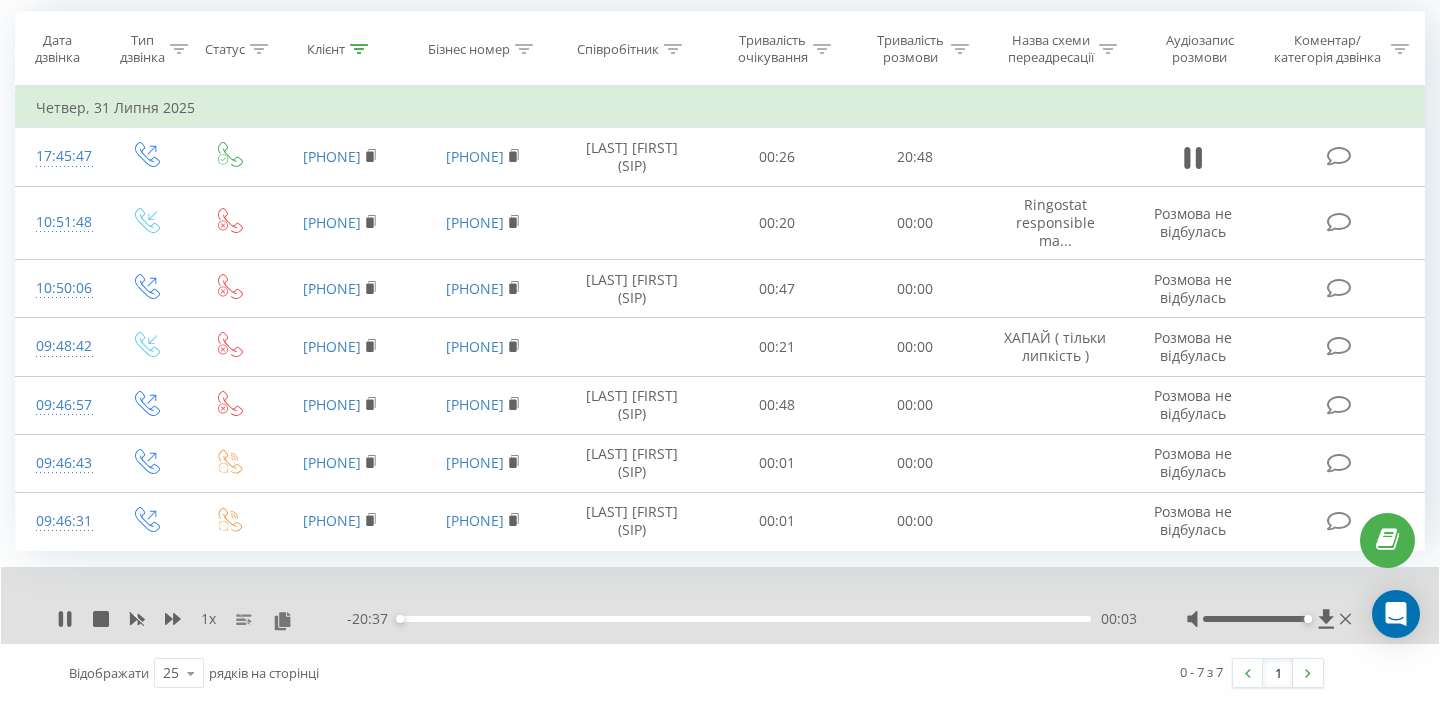 drag, startPoint x: 1254, startPoint y: 619, endPoint x: 1339, endPoint y: 619, distance: 85 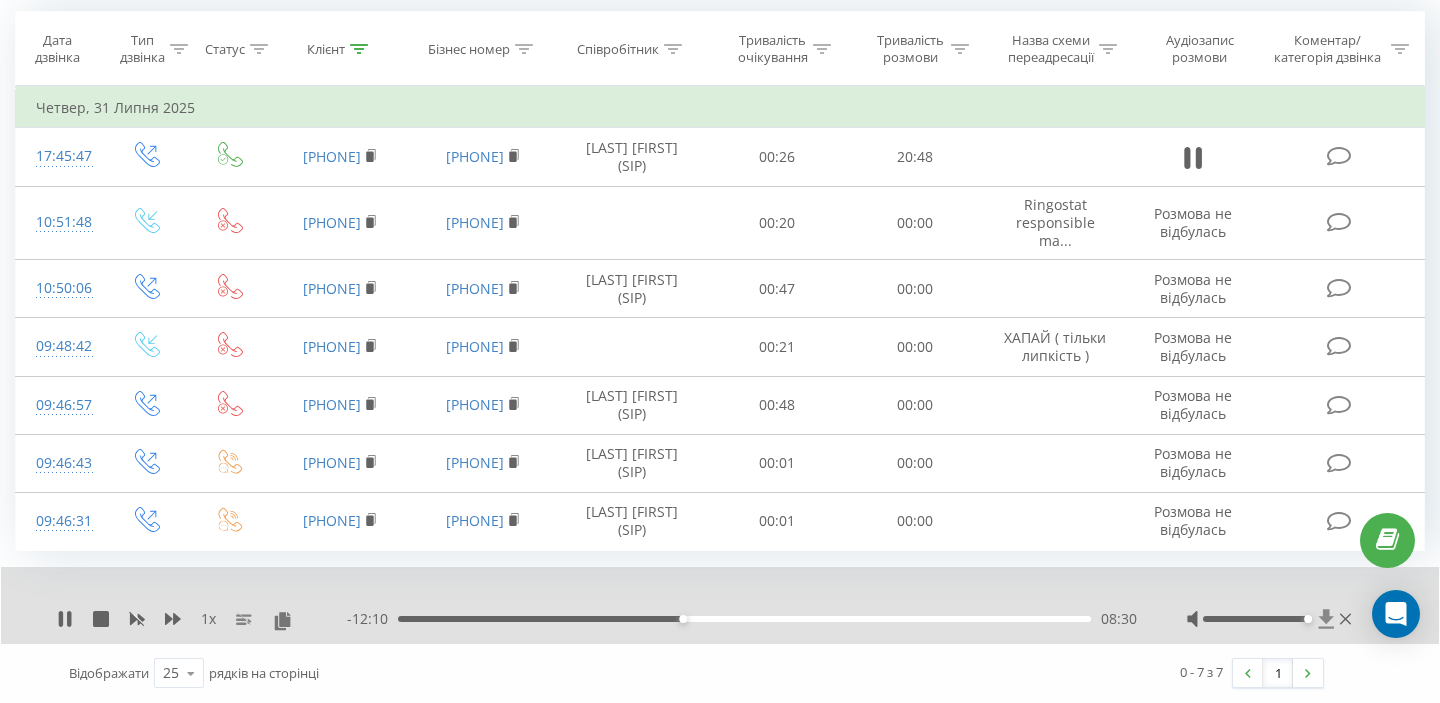 click 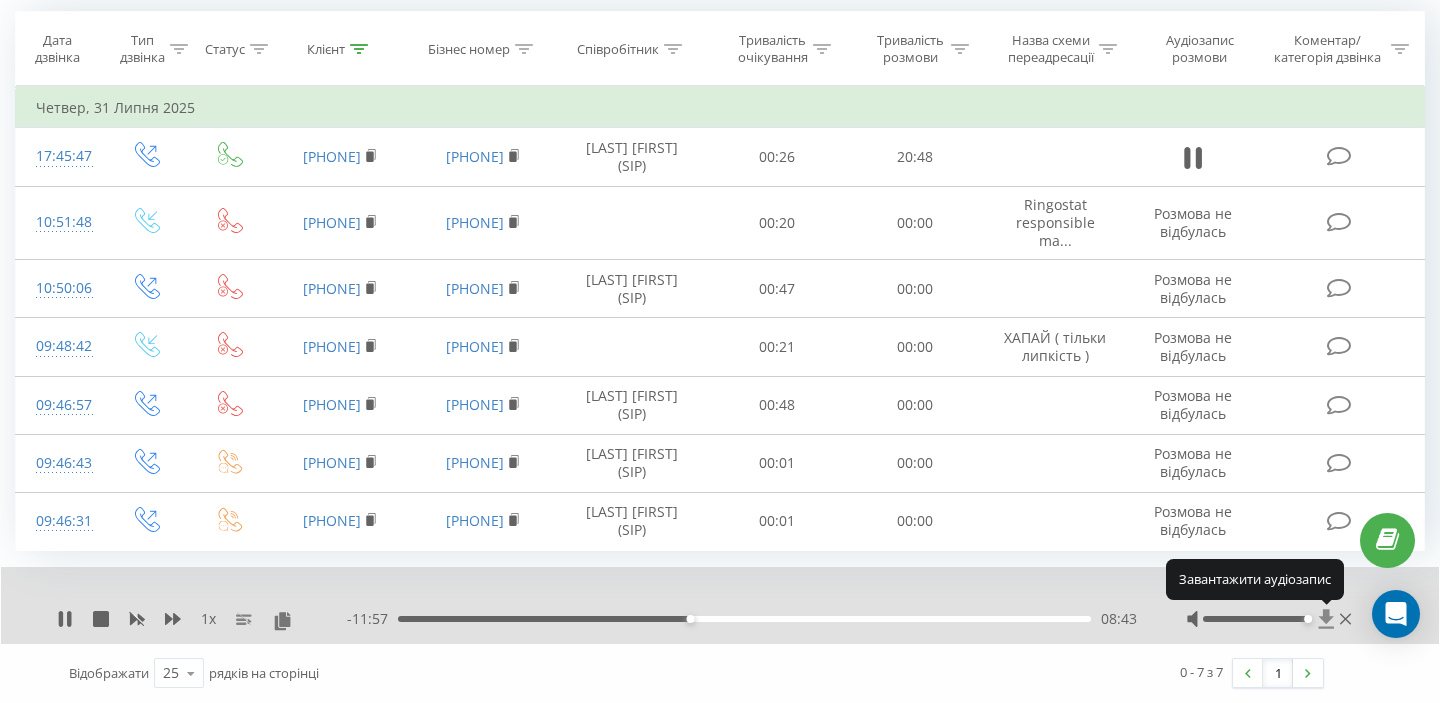 click 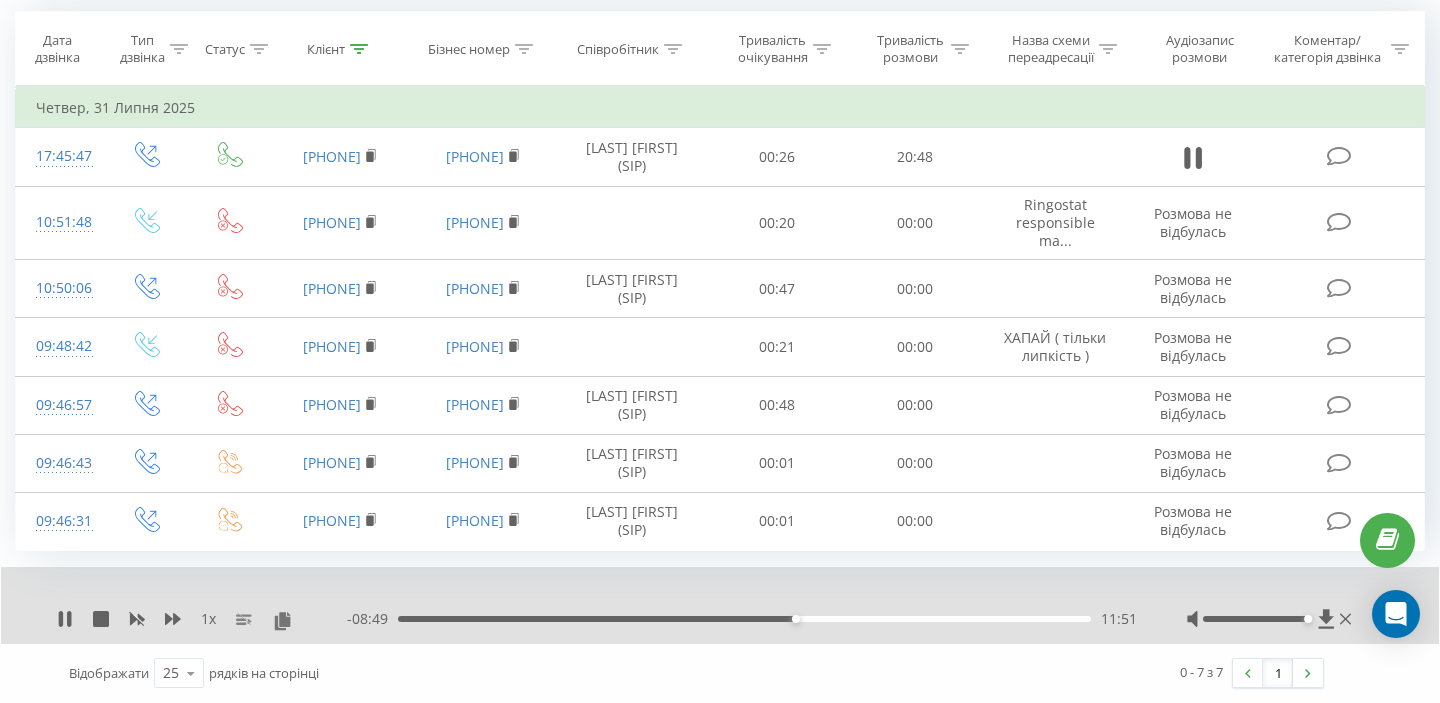 scroll, scrollTop: 0, scrollLeft: 0, axis: both 